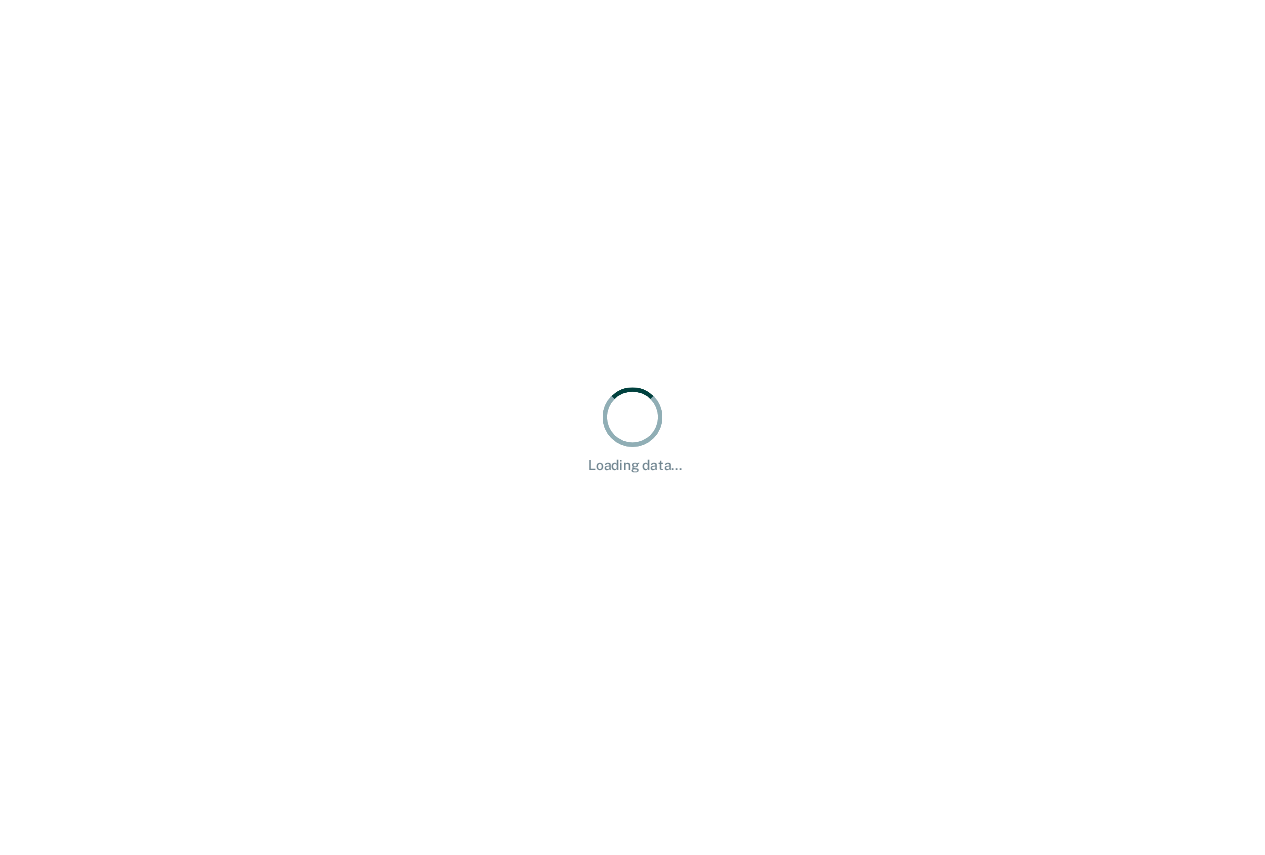 scroll, scrollTop: 0, scrollLeft: 0, axis: both 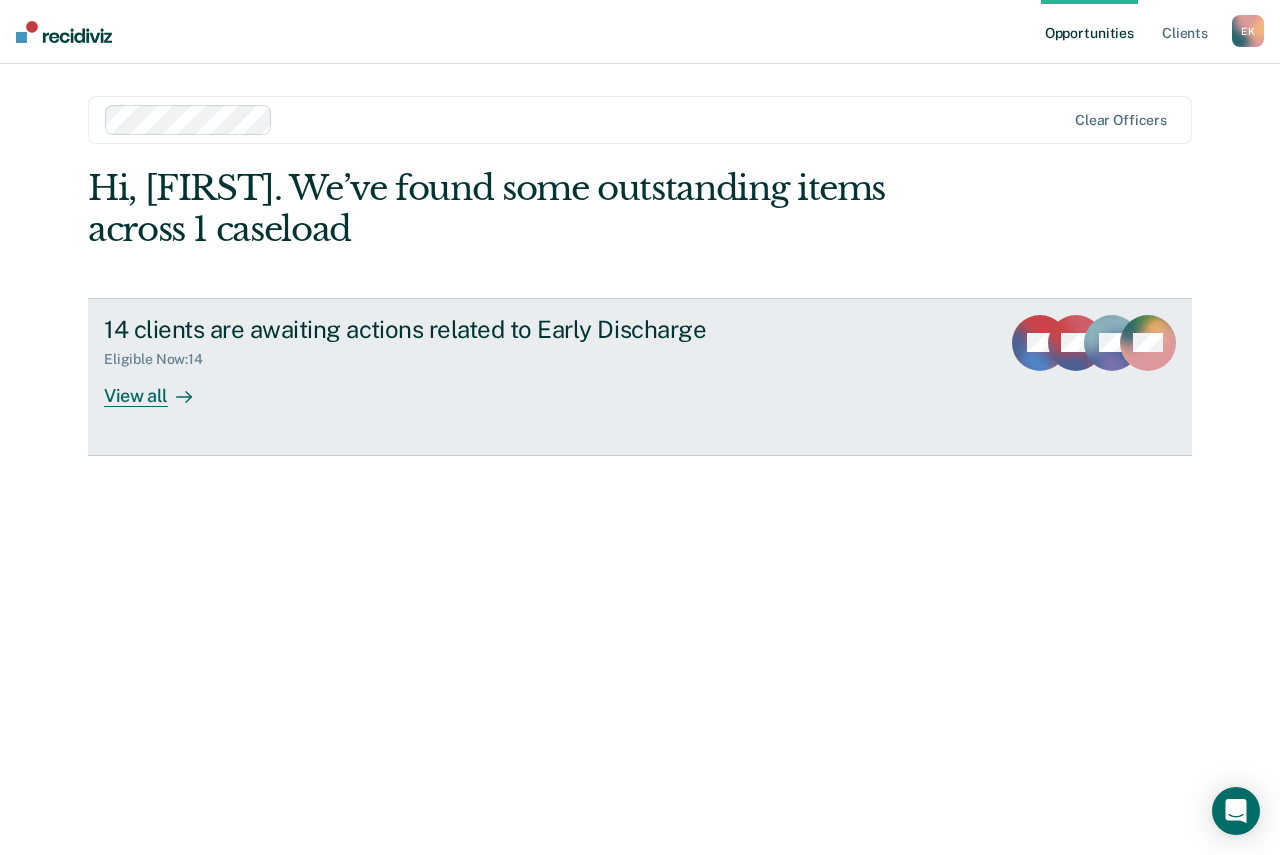 click on "View all" at bounding box center (160, 387) 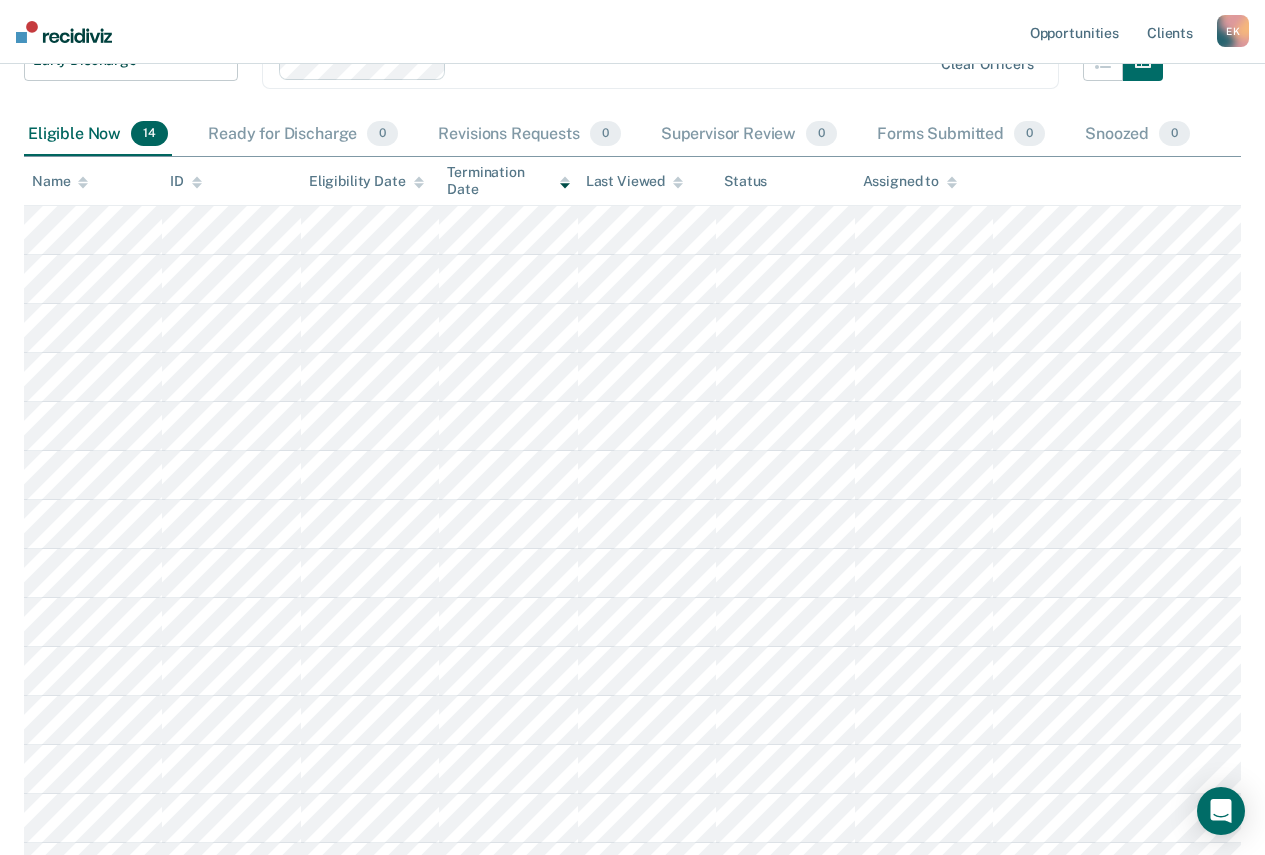 scroll, scrollTop: 0, scrollLeft: 0, axis: both 